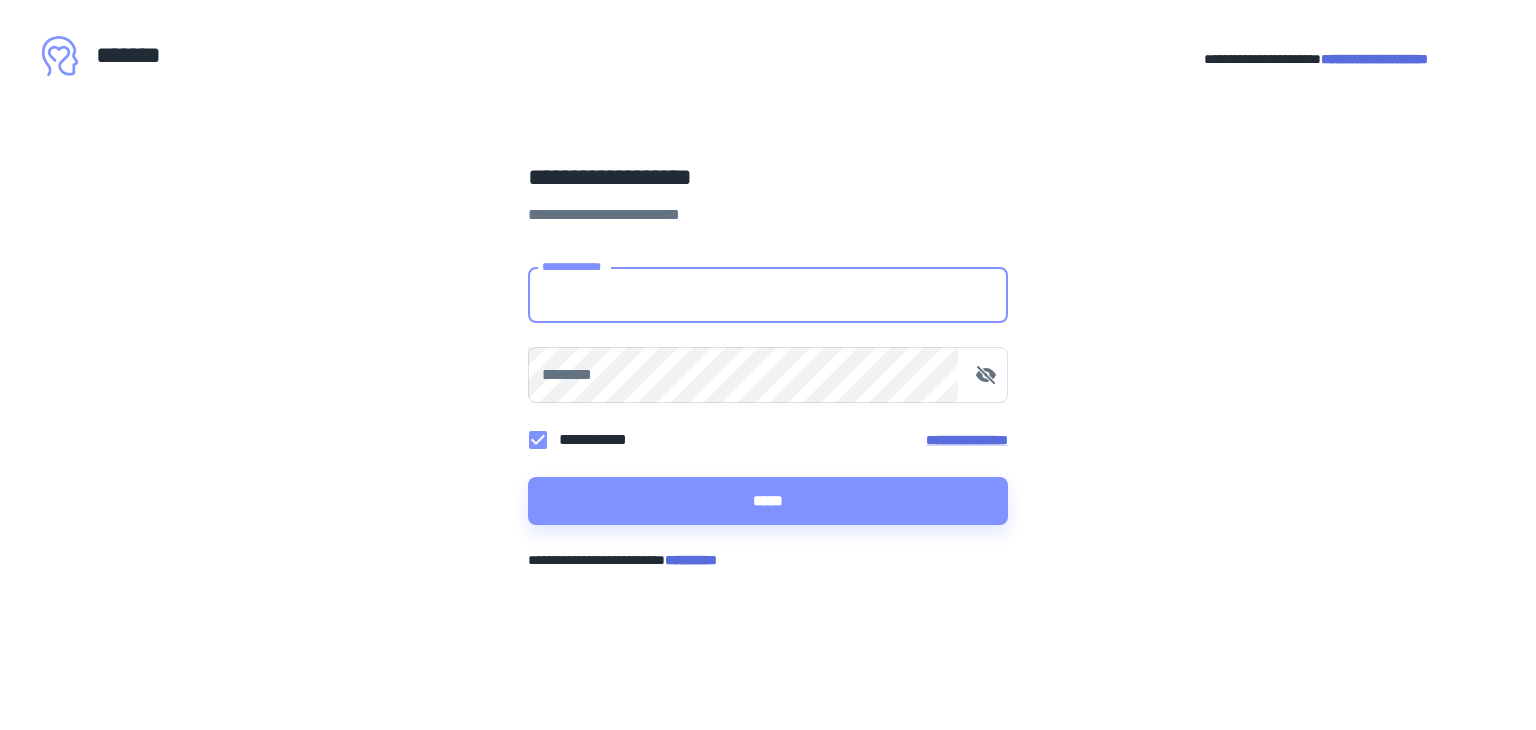 scroll, scrollTop: 0, scrollLeft: 0, axis: both 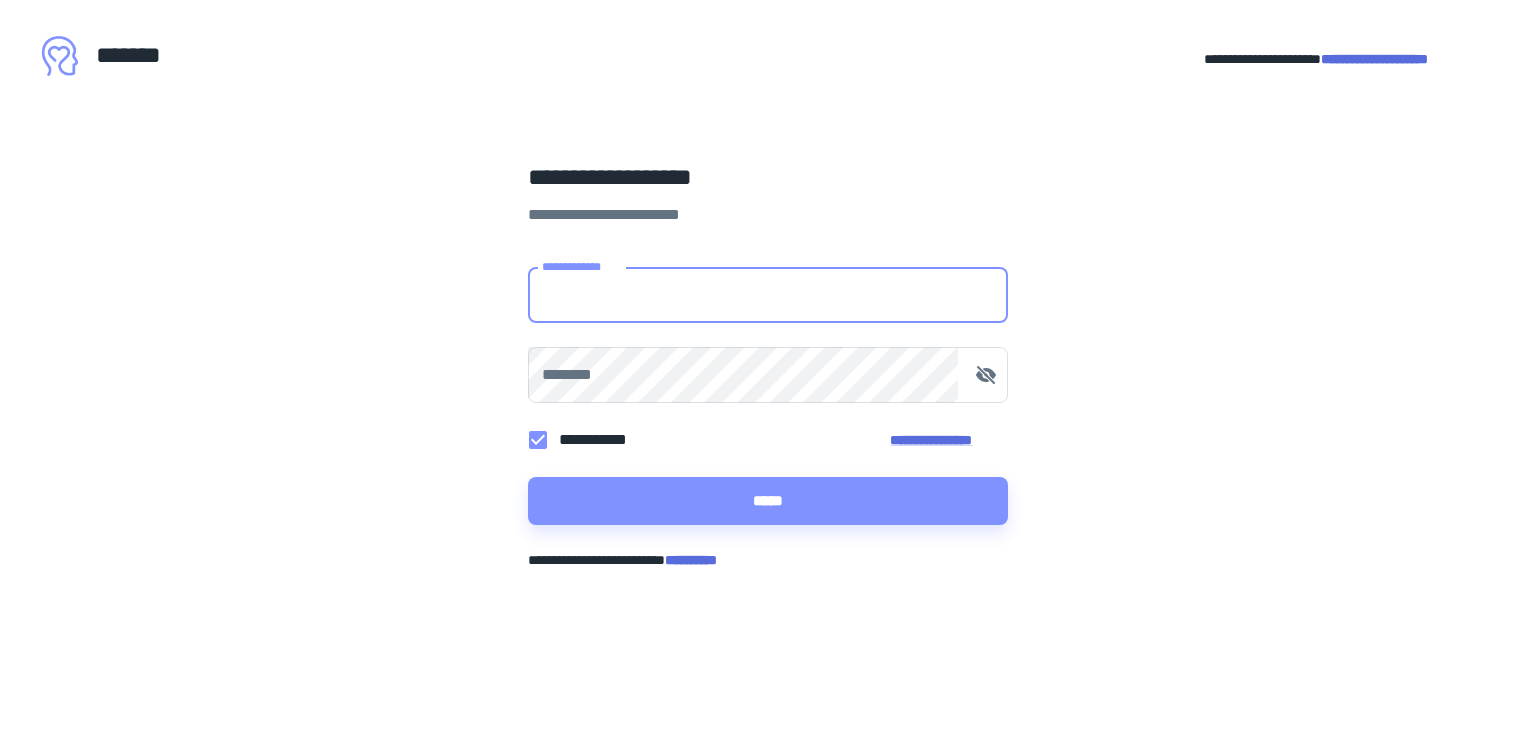 click on "**********" at bounding box center (768, 295) 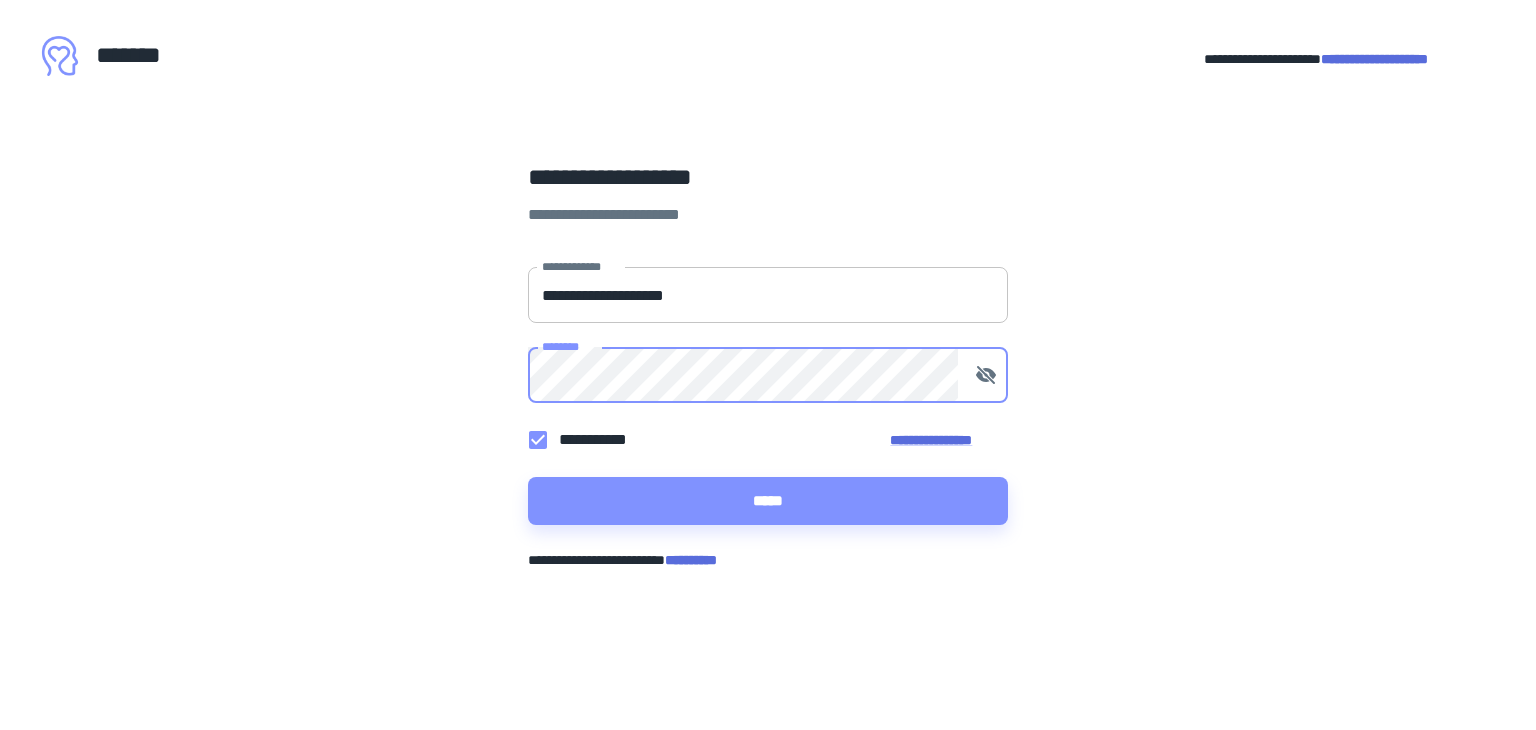 click on "*****" at bounding box center [768, 501] 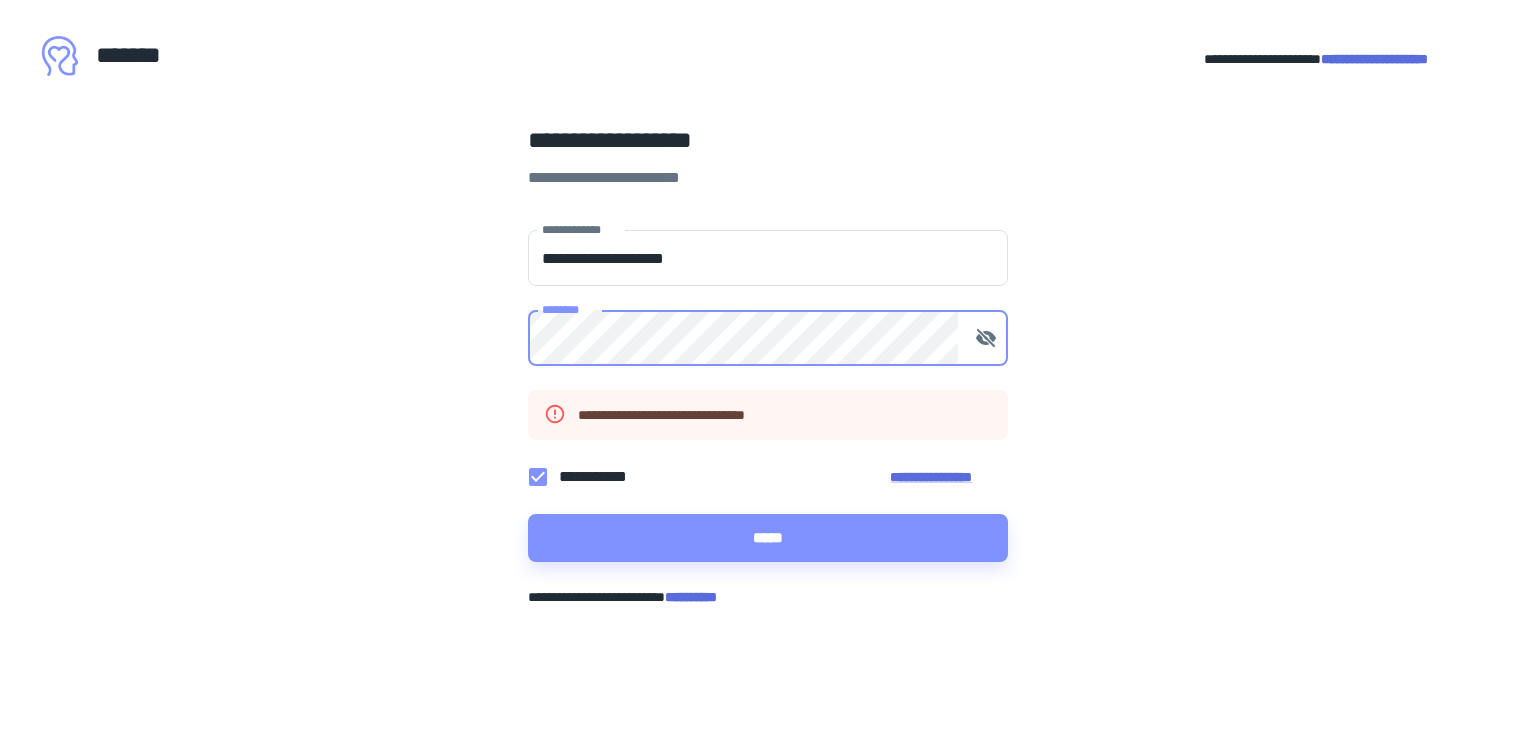 click on "**********" at bounding box center [768, 365] 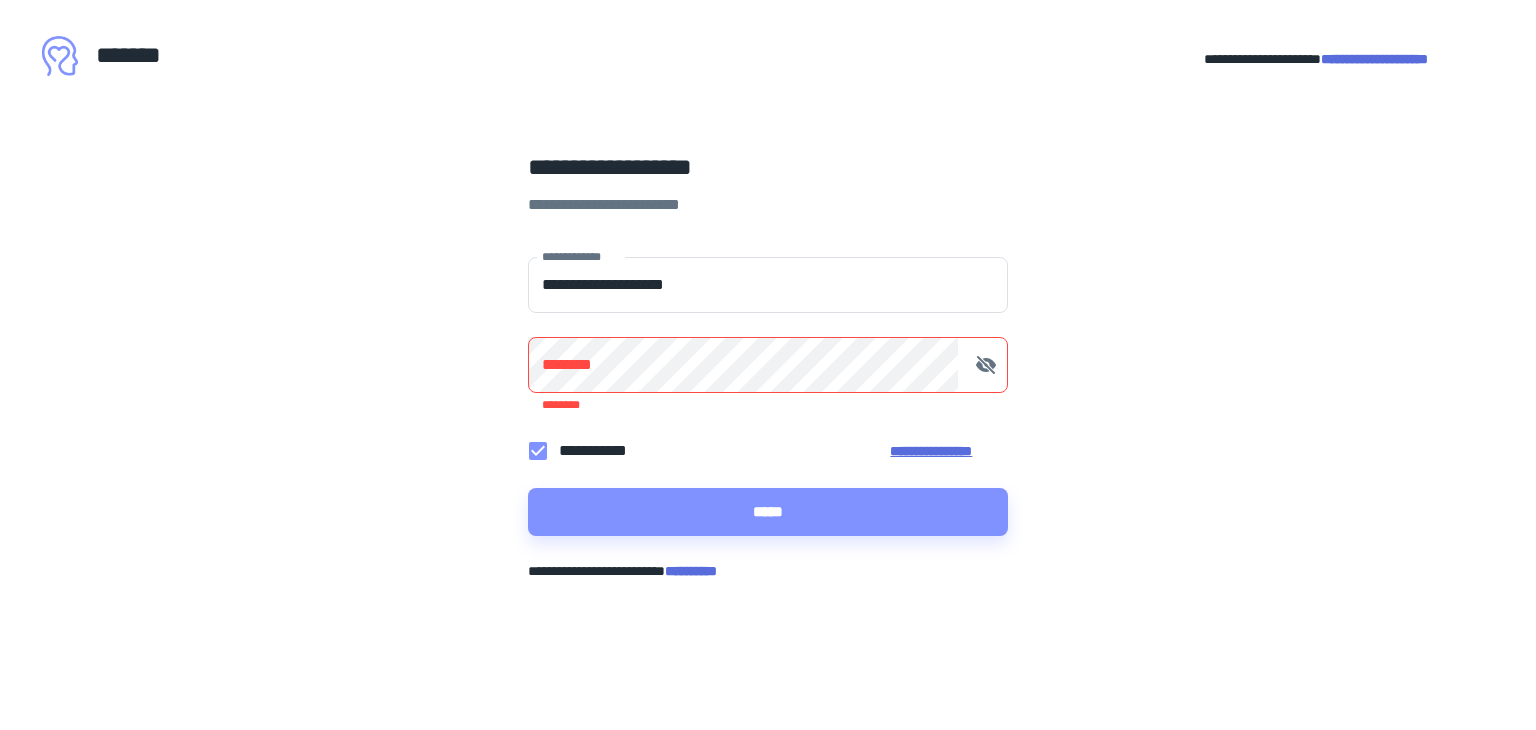 click on "**********" at bounding box center [949, 451] 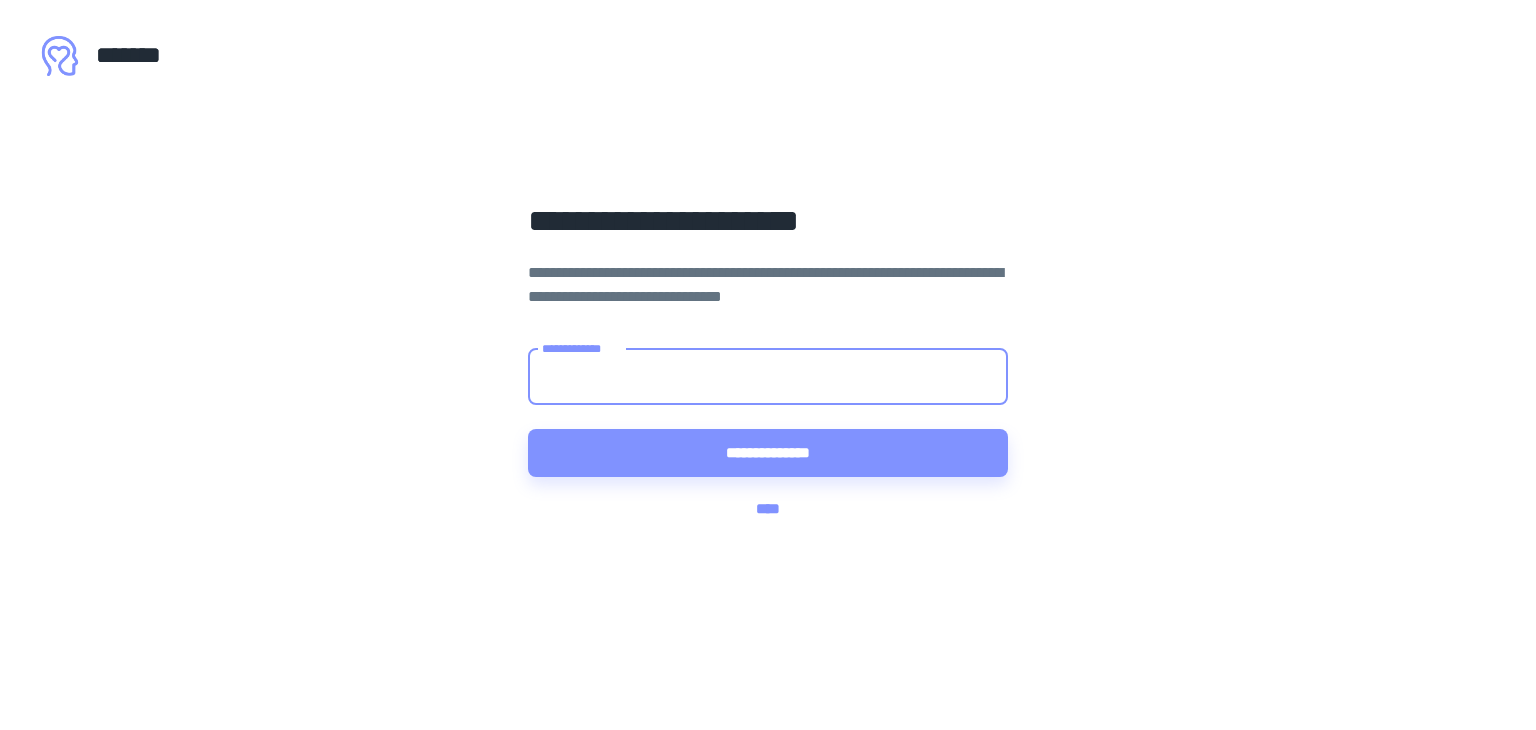 click on "**********" at bounding box center [768, 377] 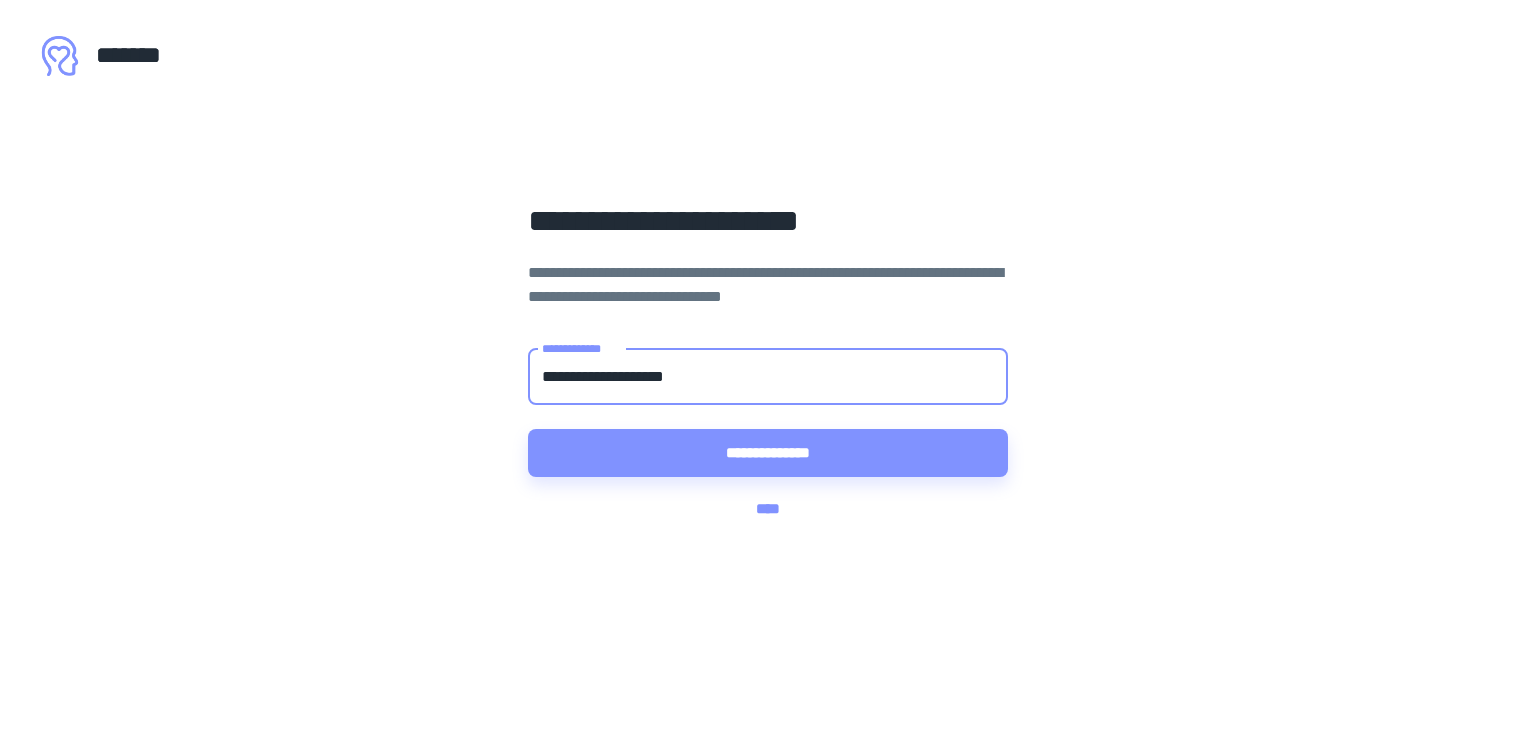 type on "**********" 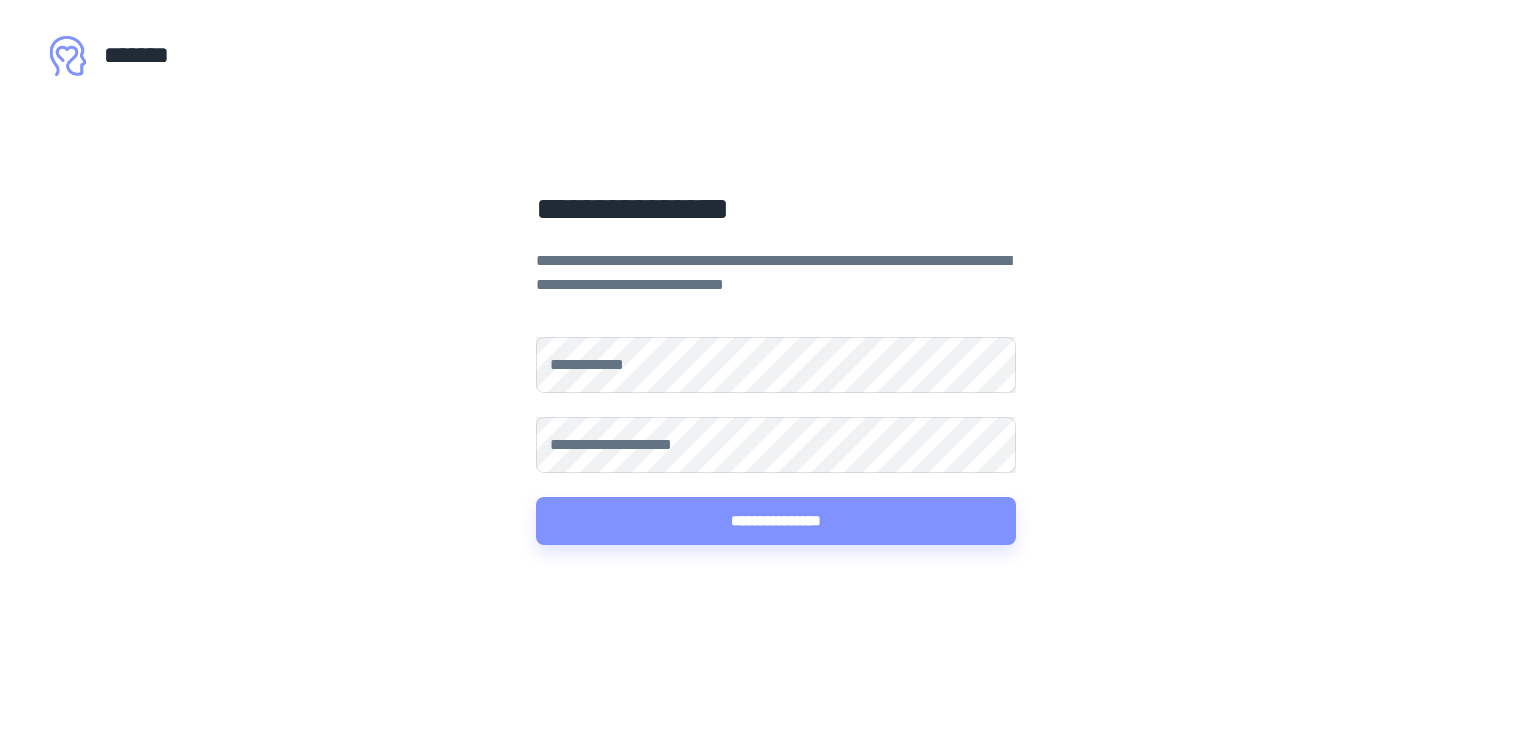 scroll, scrollTop: 0, scrollLeft: 0, axis: both 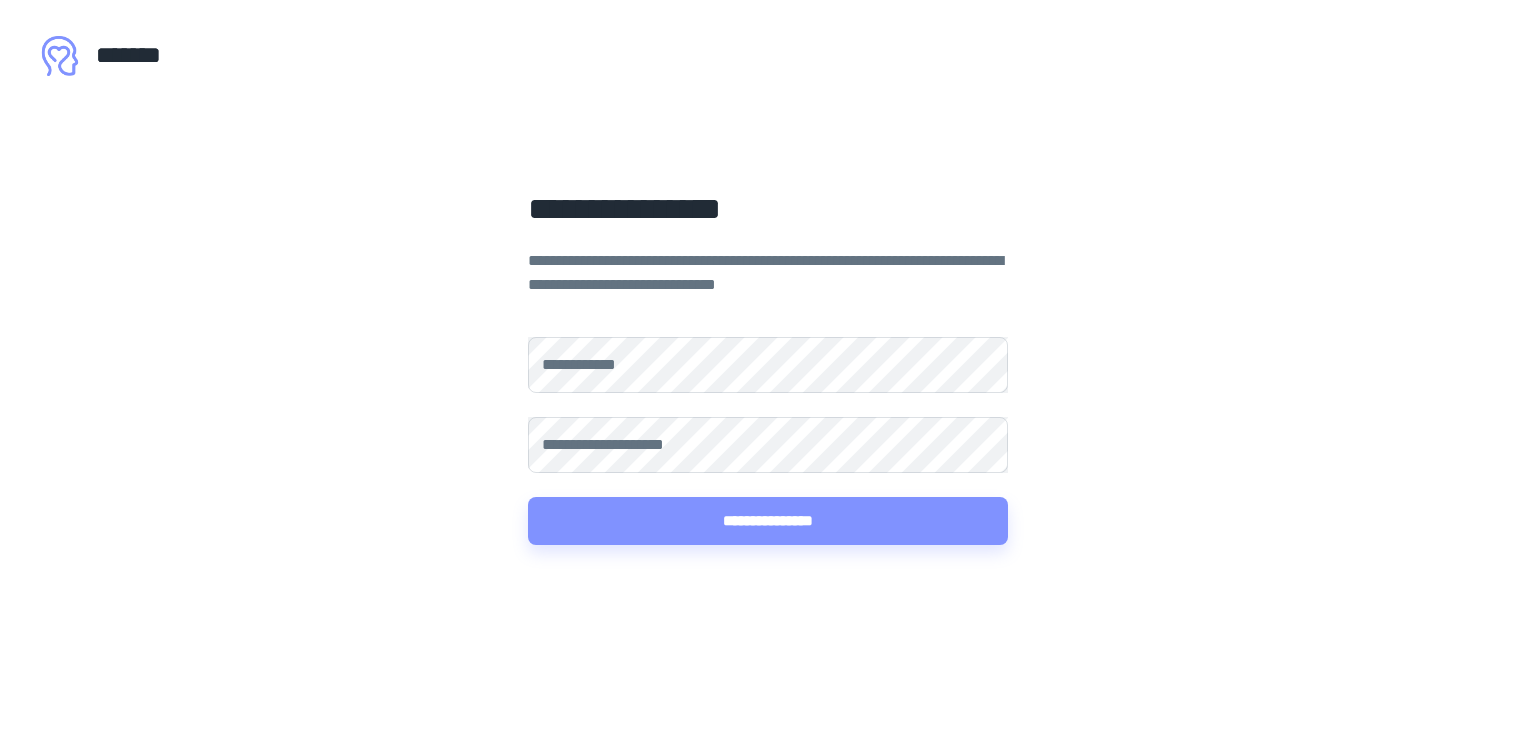 click on "**********" at bounding box center (768, 365) 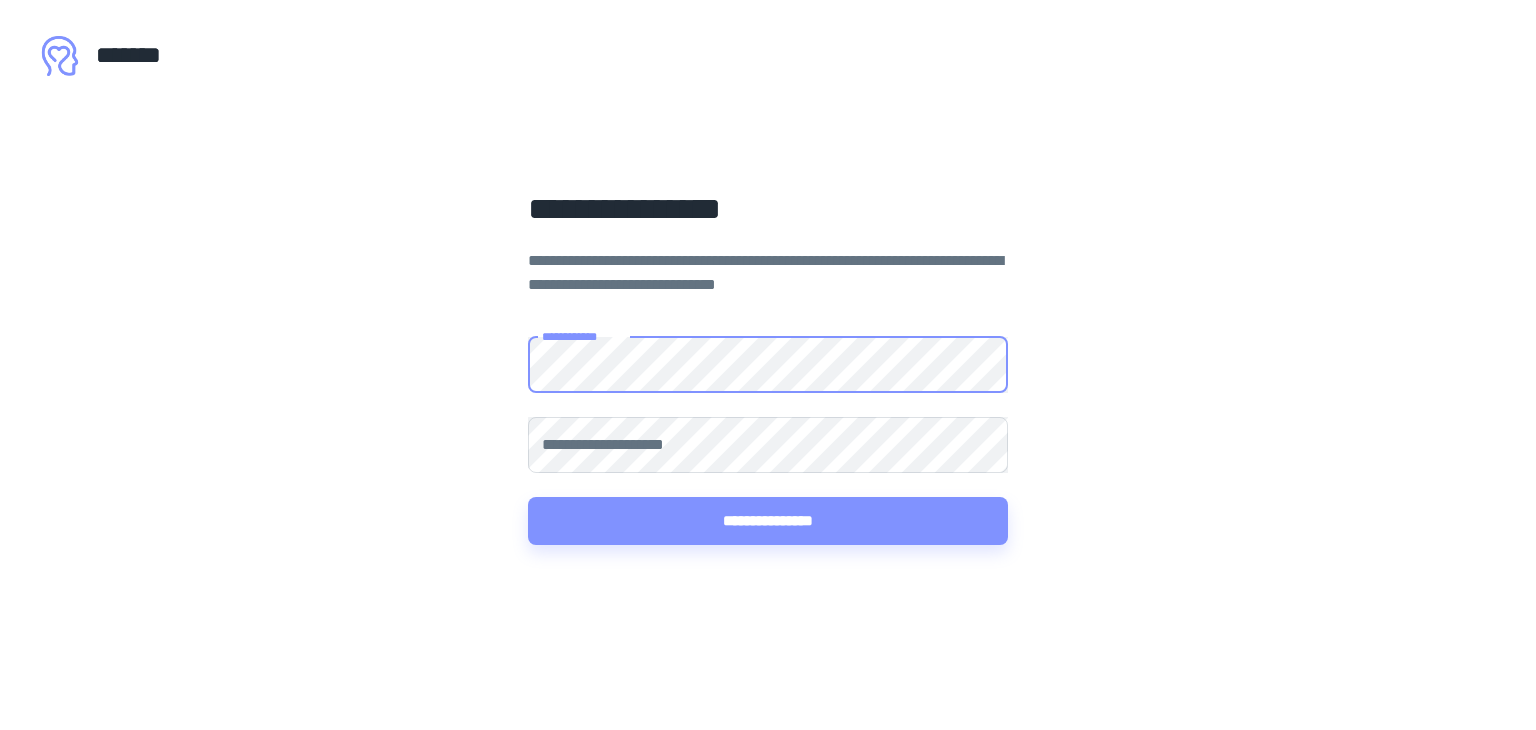 click on "**********" at bounding box center (768, 365) 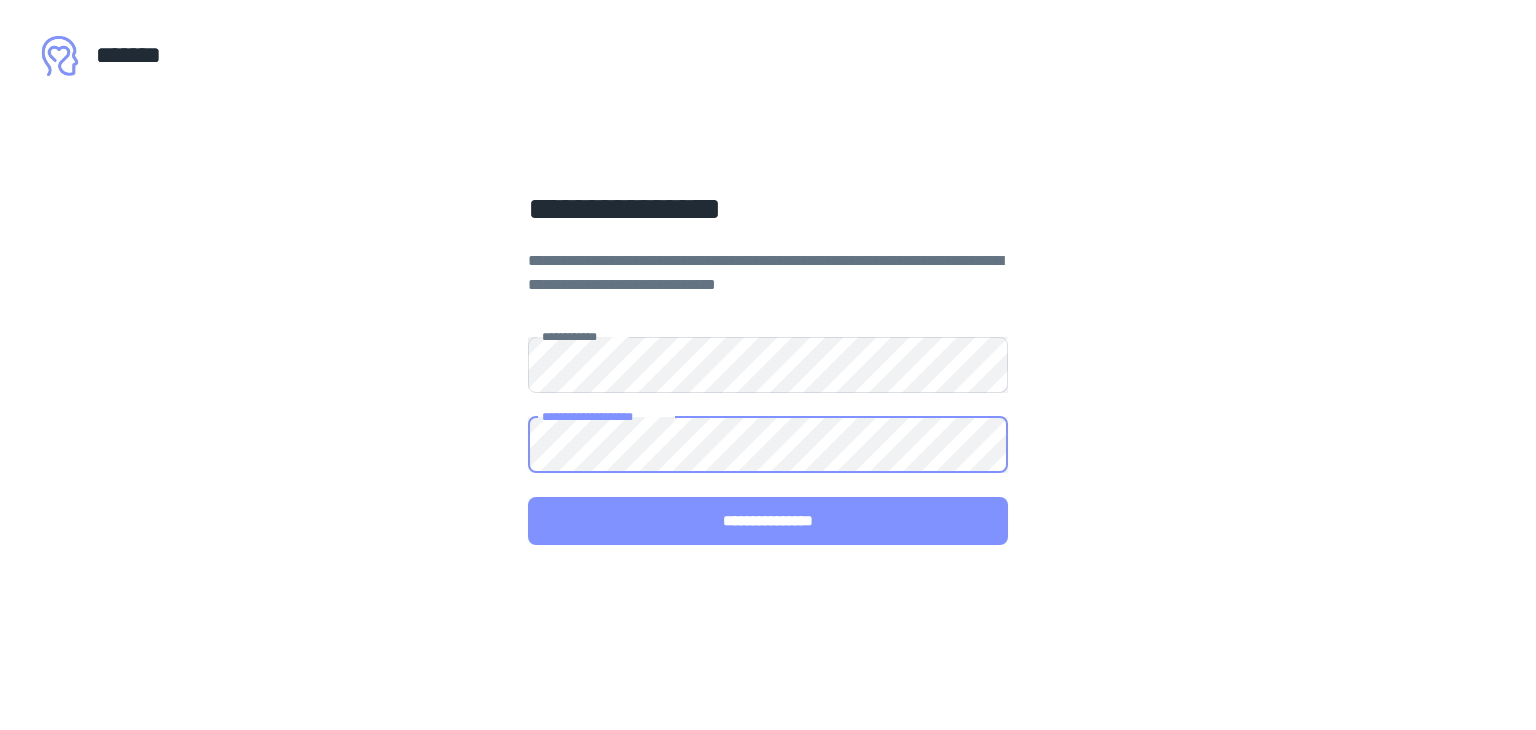 click on "**********" at bounding box center [768, 521] 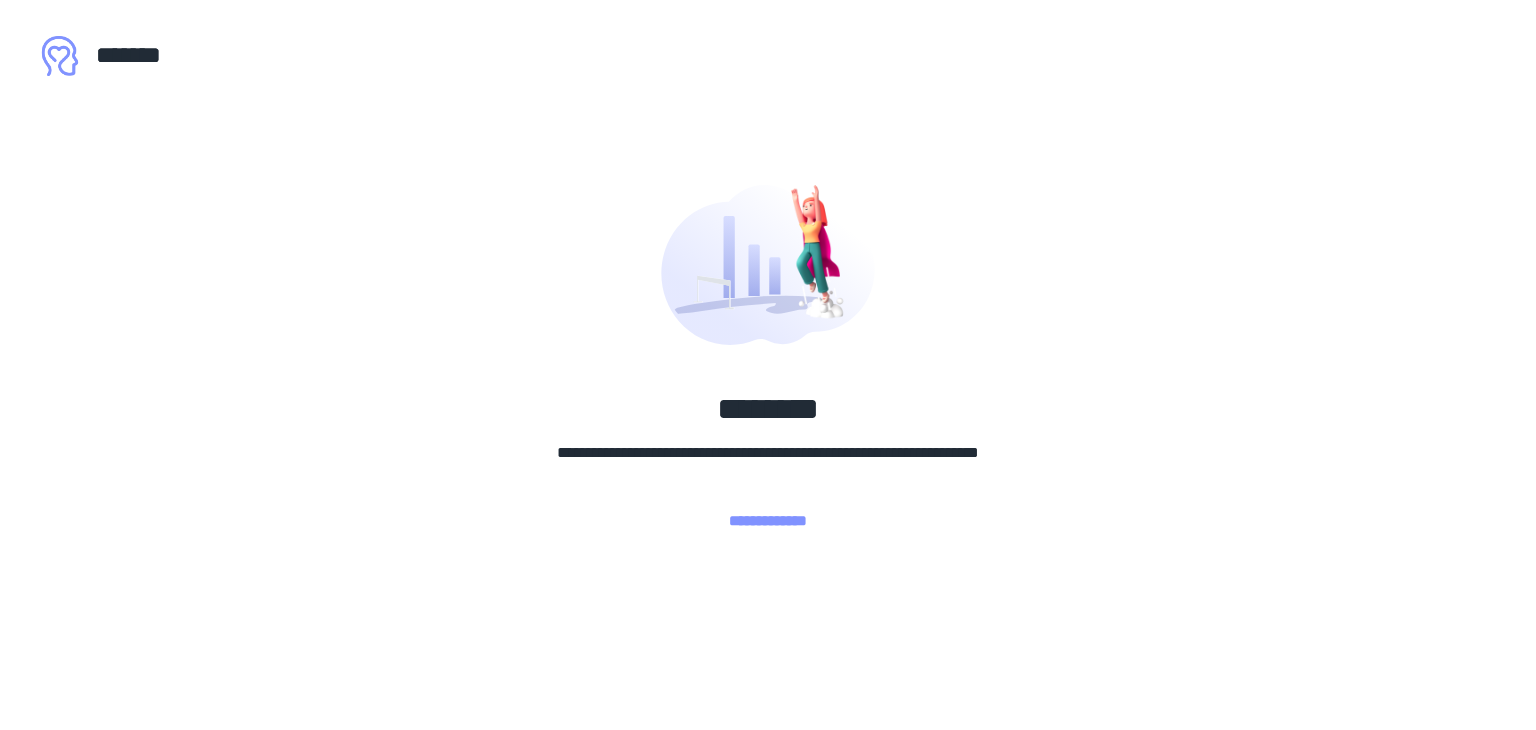 click on "**********" at bounding box center (768, 521) 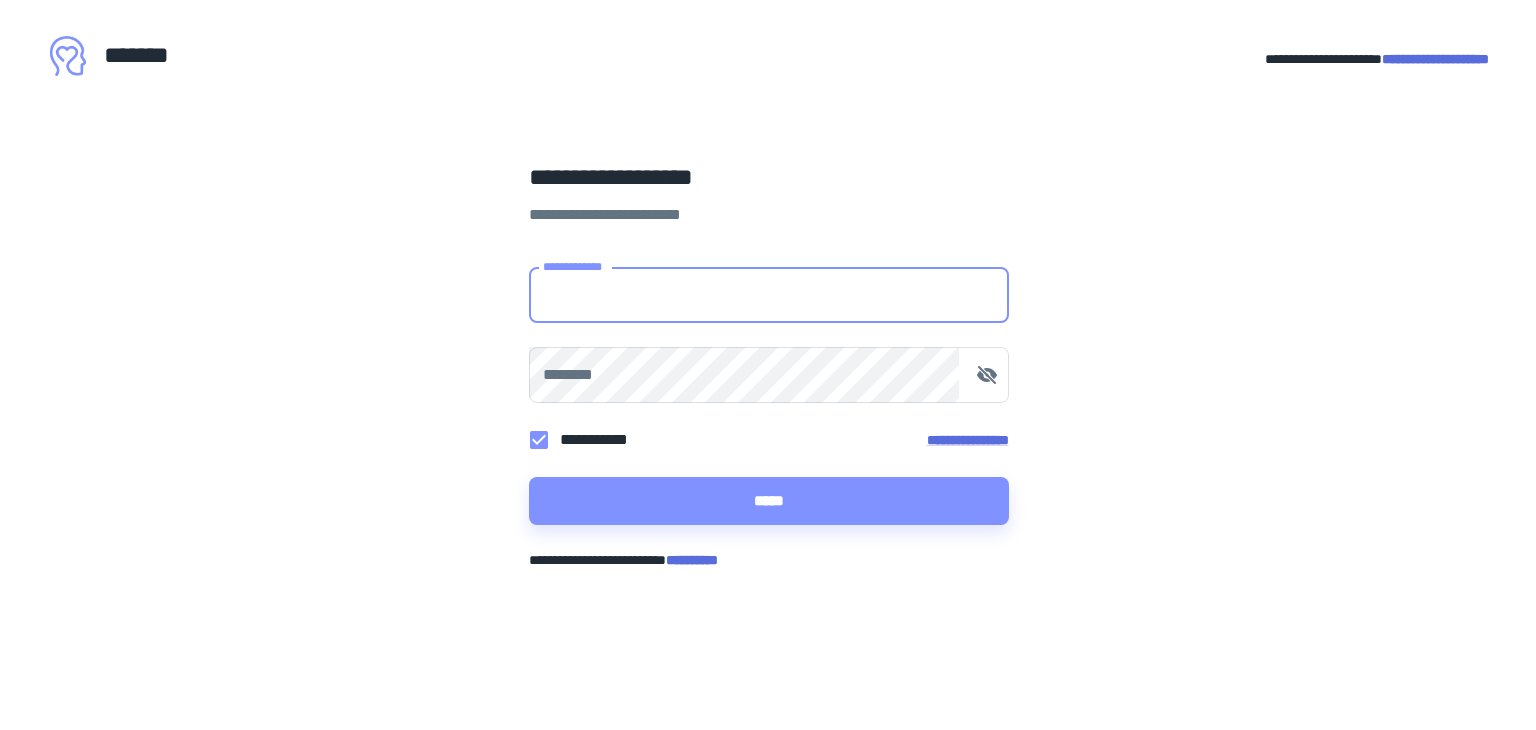 scroll, scrollTop: 0, scrollLeft: 0, axis: both 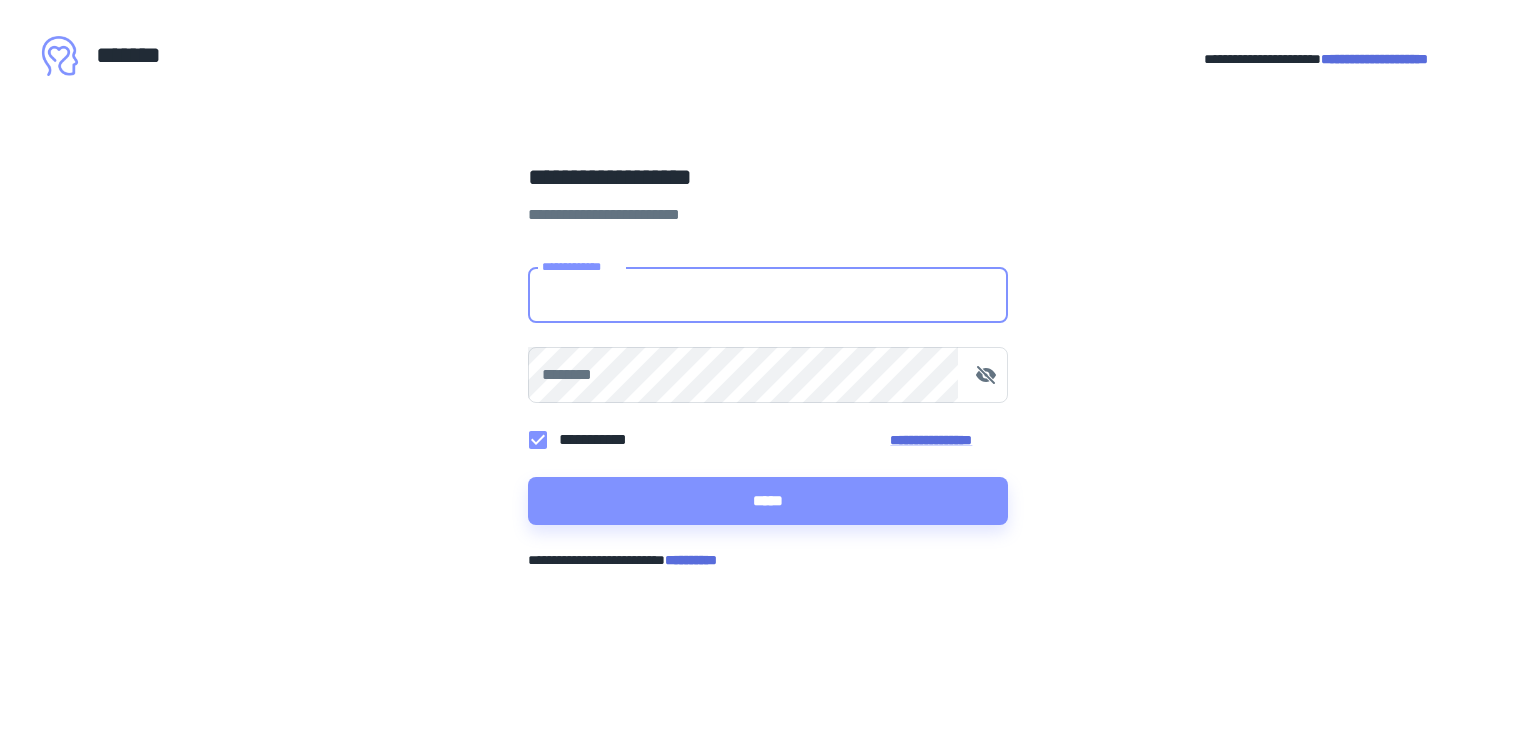click on "**********" at bounding box center [768, 295] 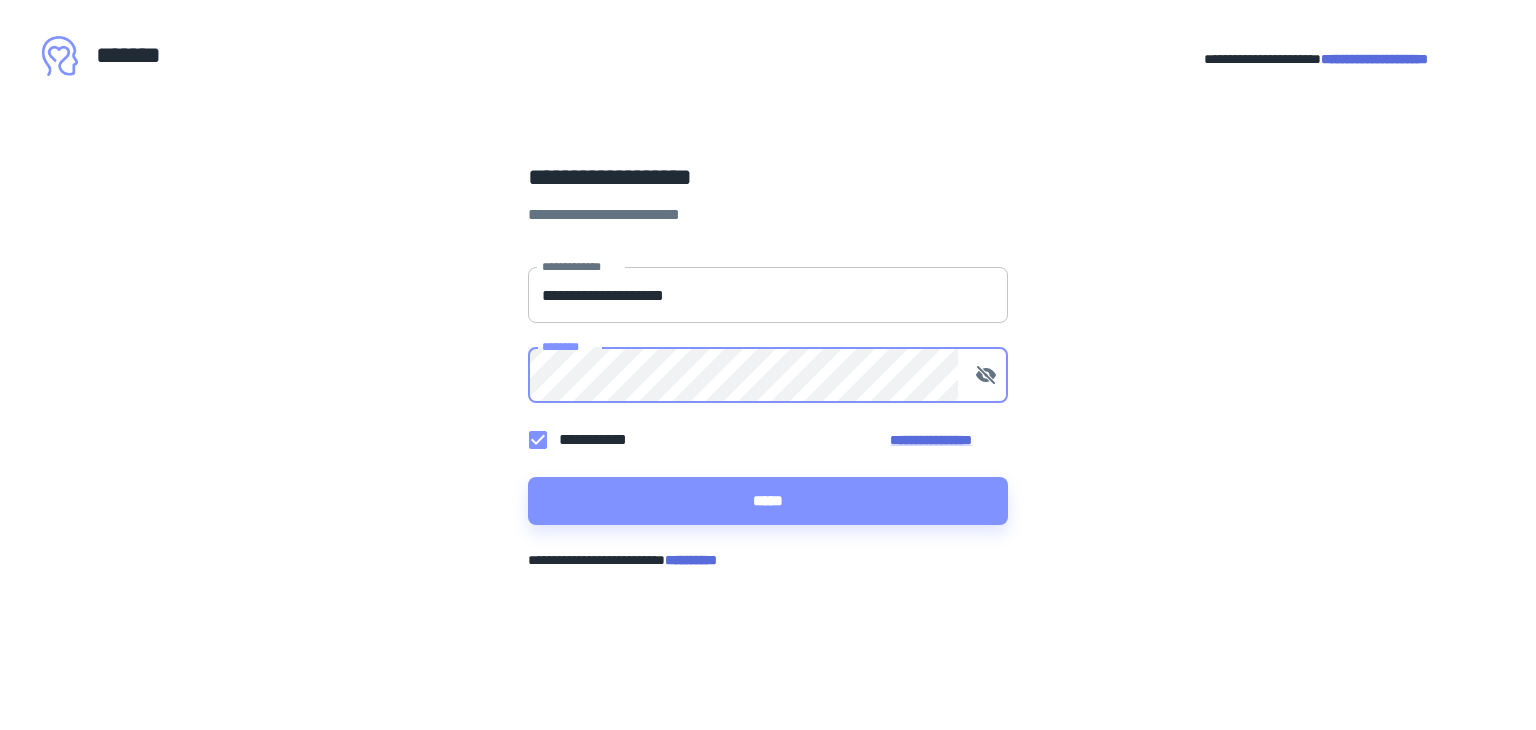 click on "*****" at bounding box center [768, 501] 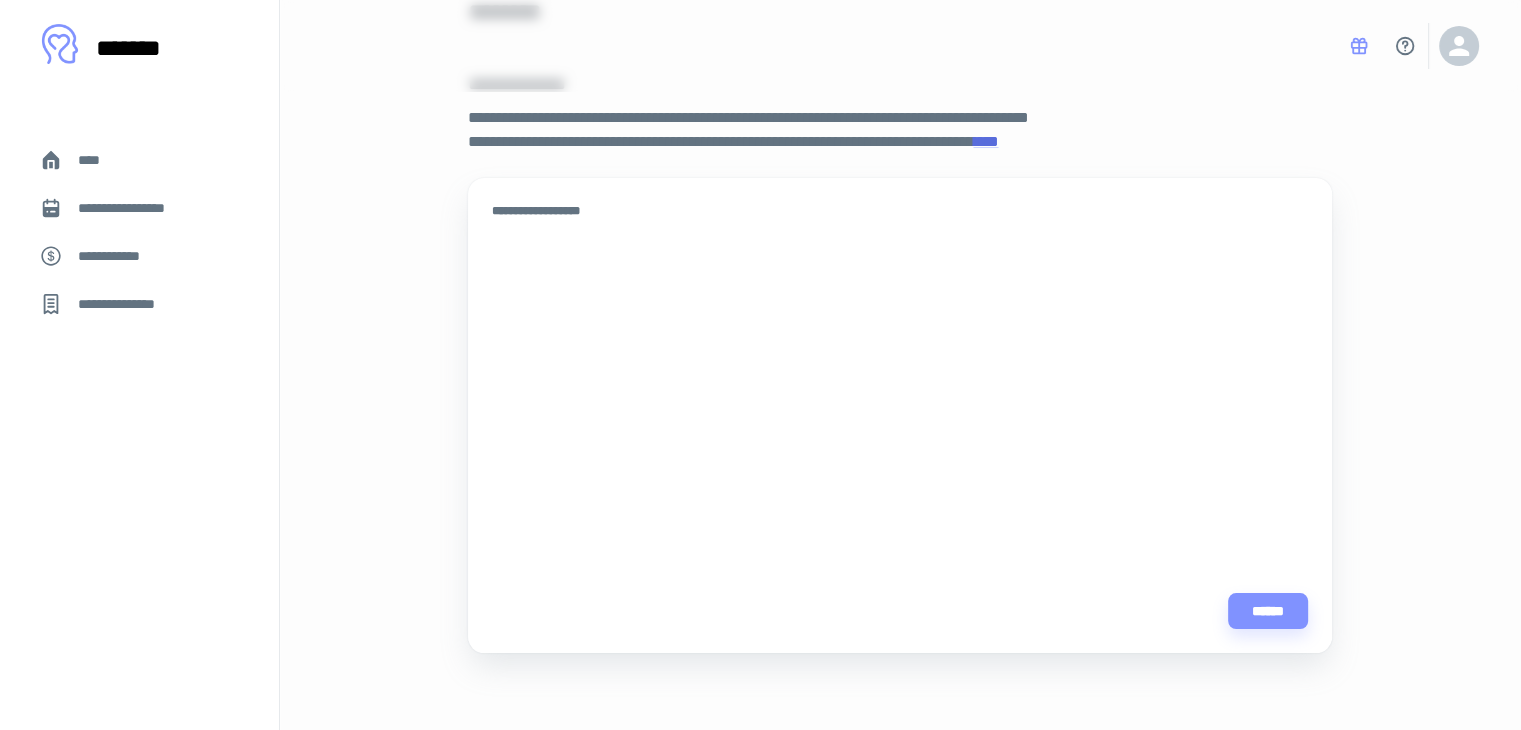scroll, scrollTop: 119, scrollLeft: 0, axis: vertical 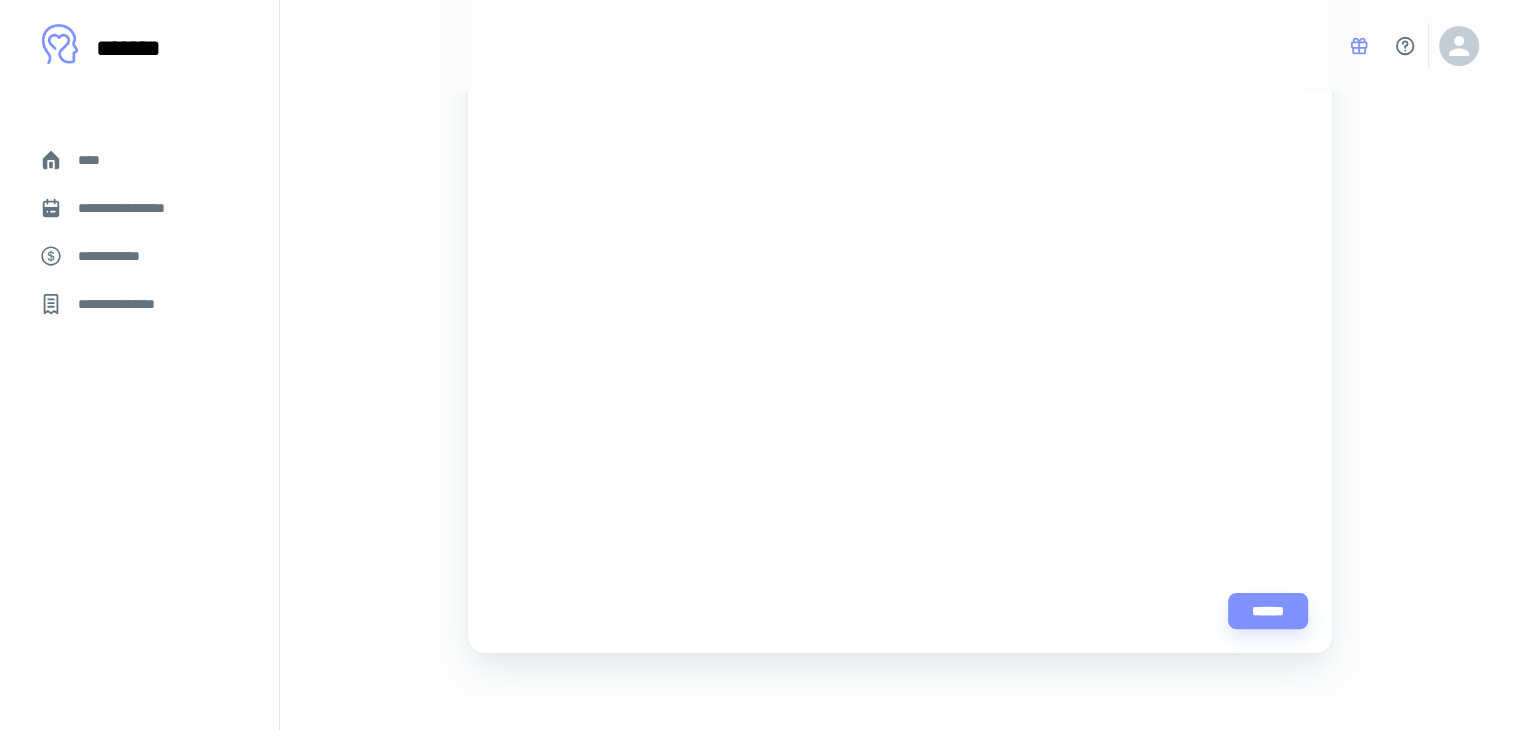 click on "**********" at bounding box center [900, 206] 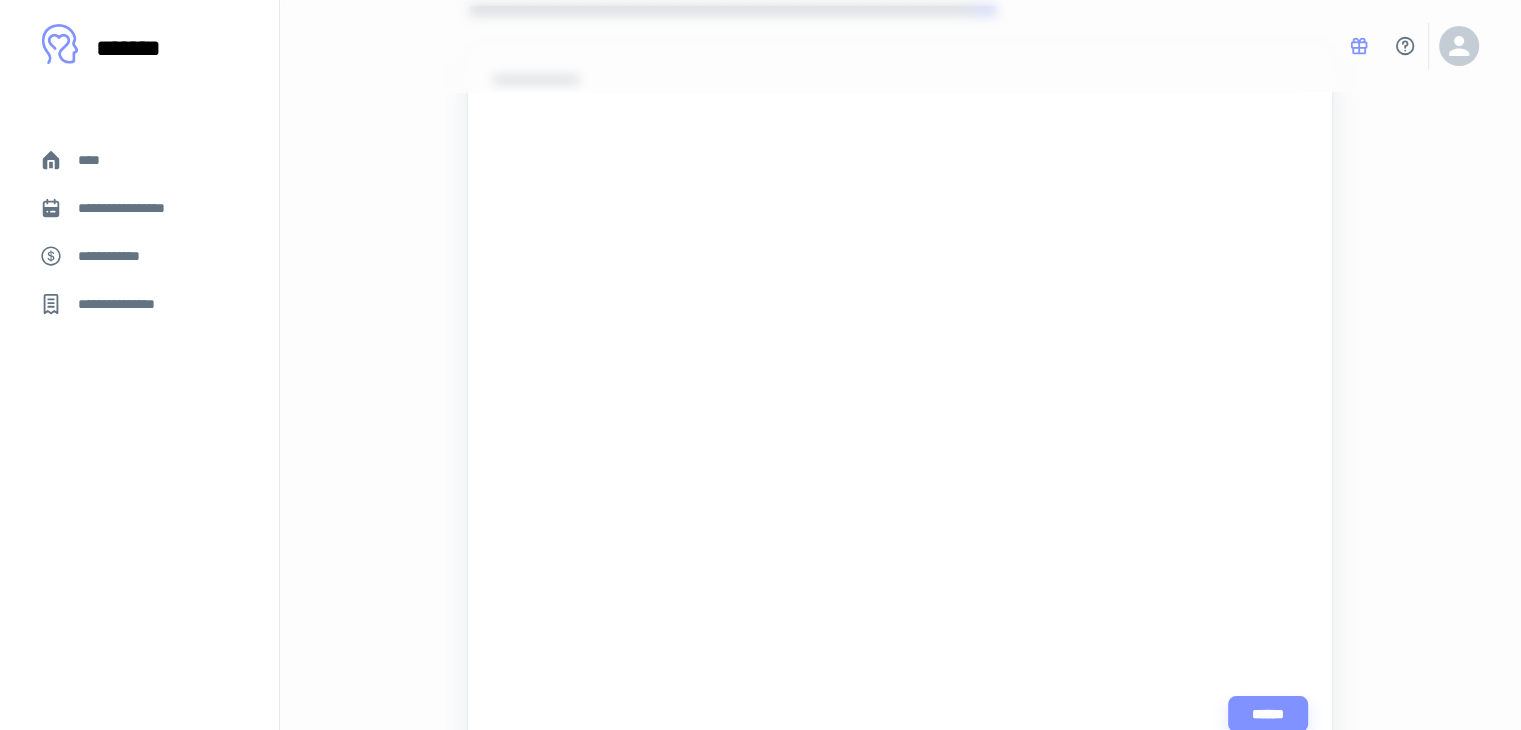 scroll, scrollTop: 360, scrollLeft: 0, axis: vertical 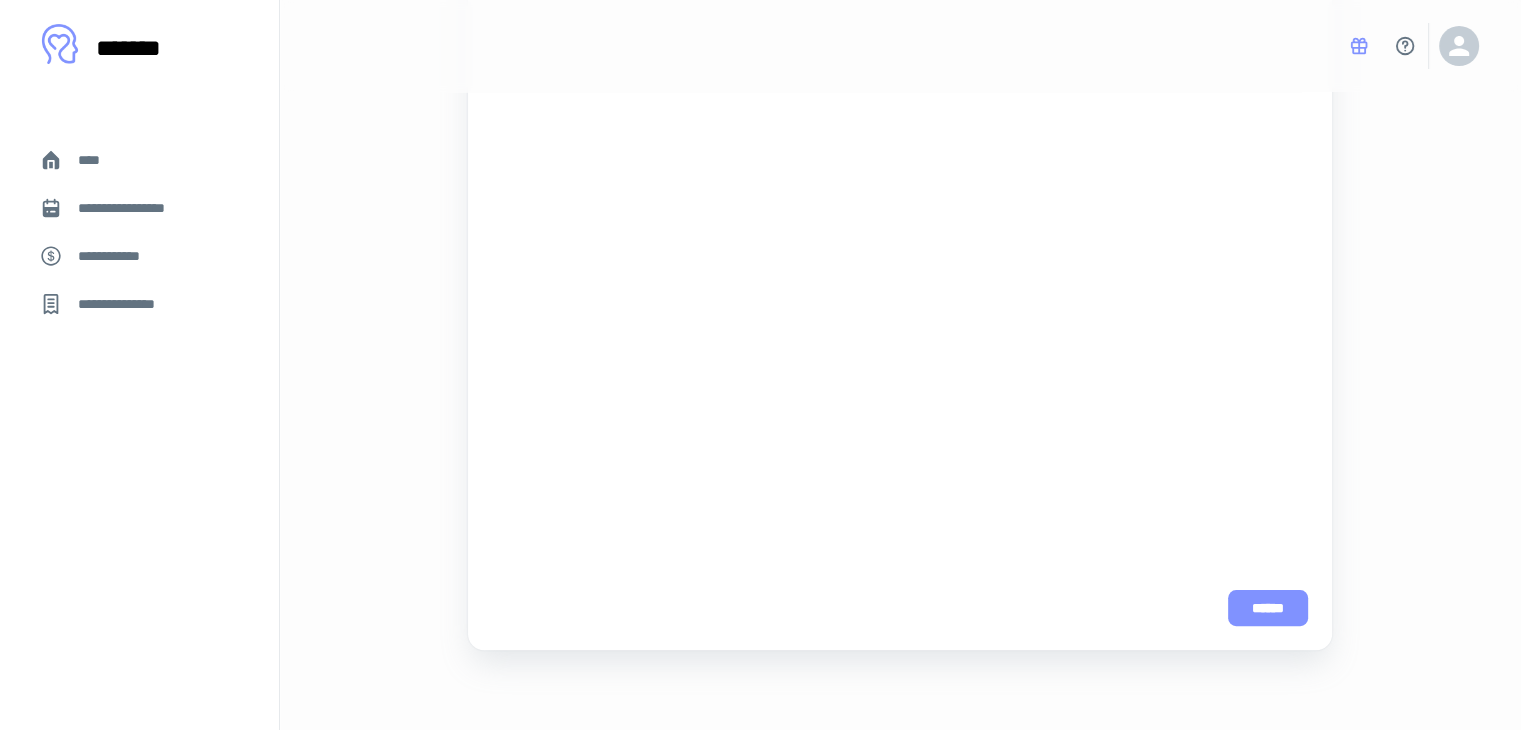 click on "******" at bounding box center [1268, 608] 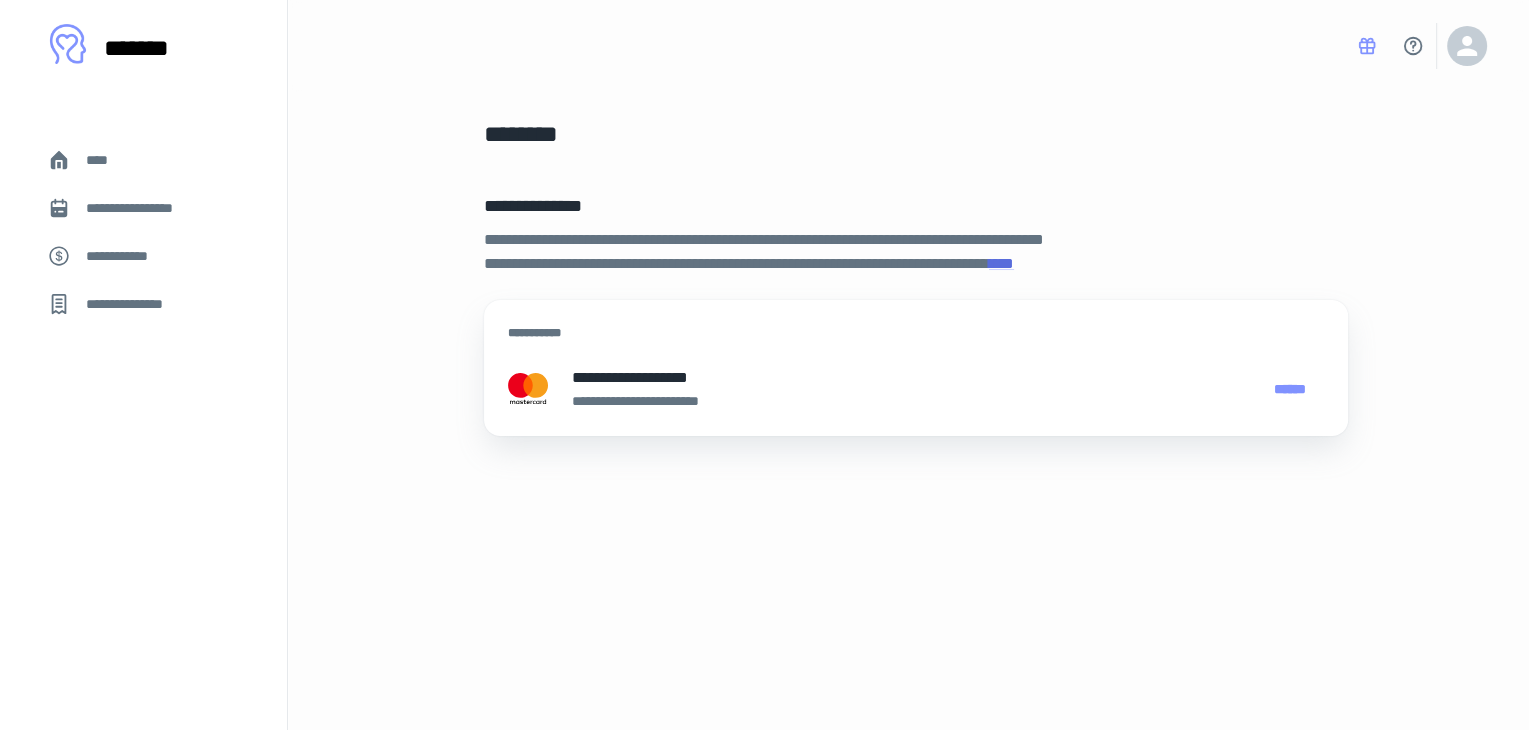 scroll, scrollTop: 0, scrollLeft: 0, axis: both 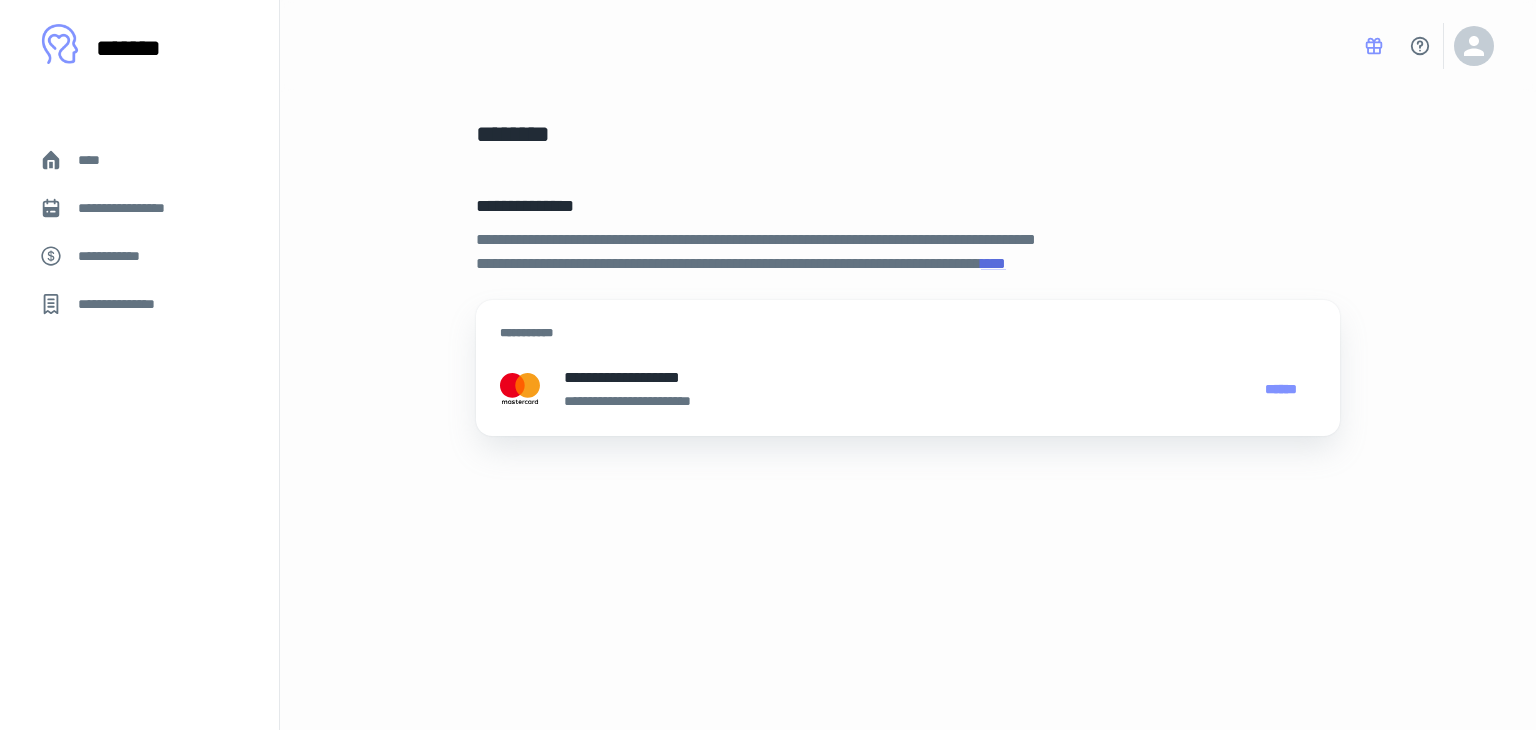 click on "**********" at bounding box center [136, 208] 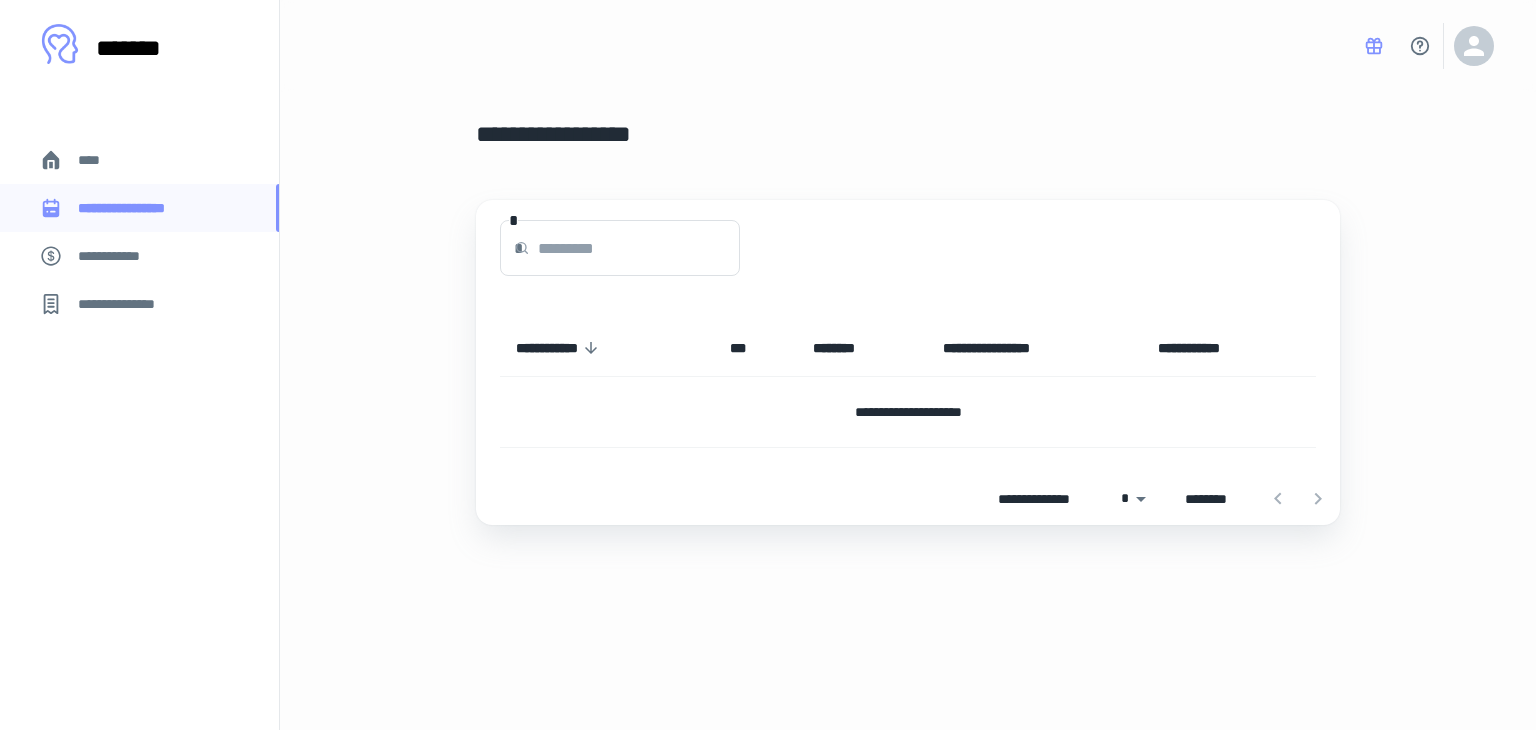 click on "**********" at bounding box center [139, 256] 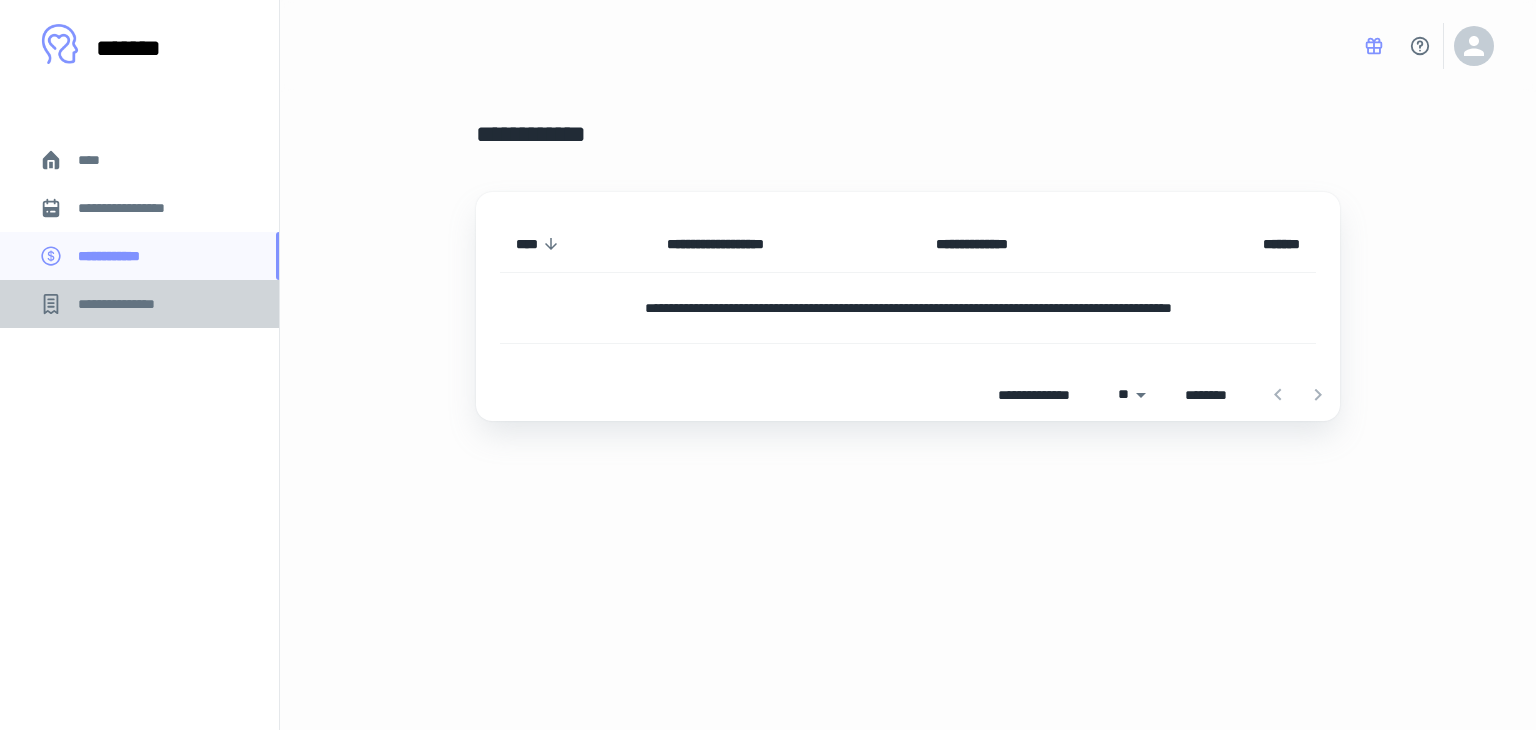 click on "**********" at bounding box center [139, 304] 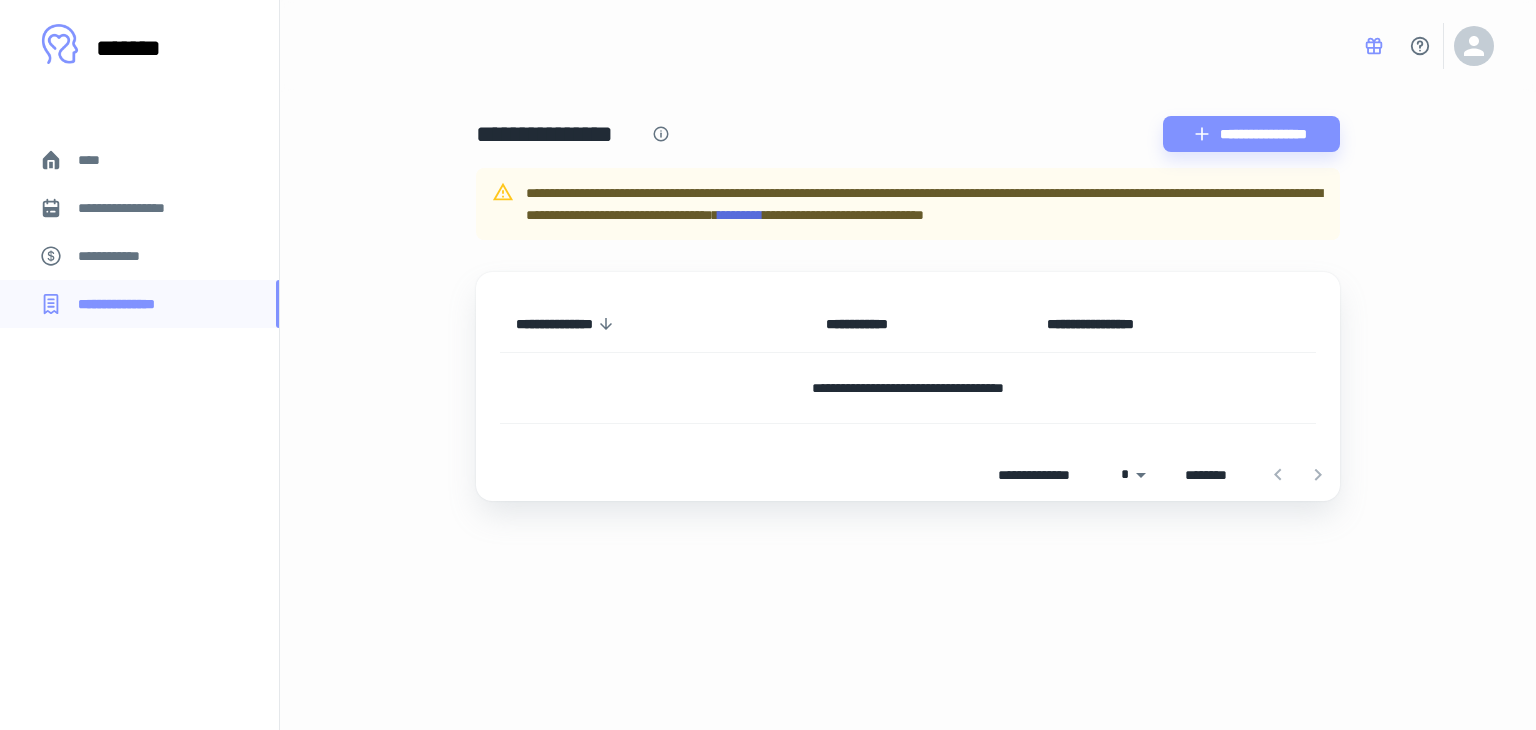 click on "*********" at bounding box center [740, 215] 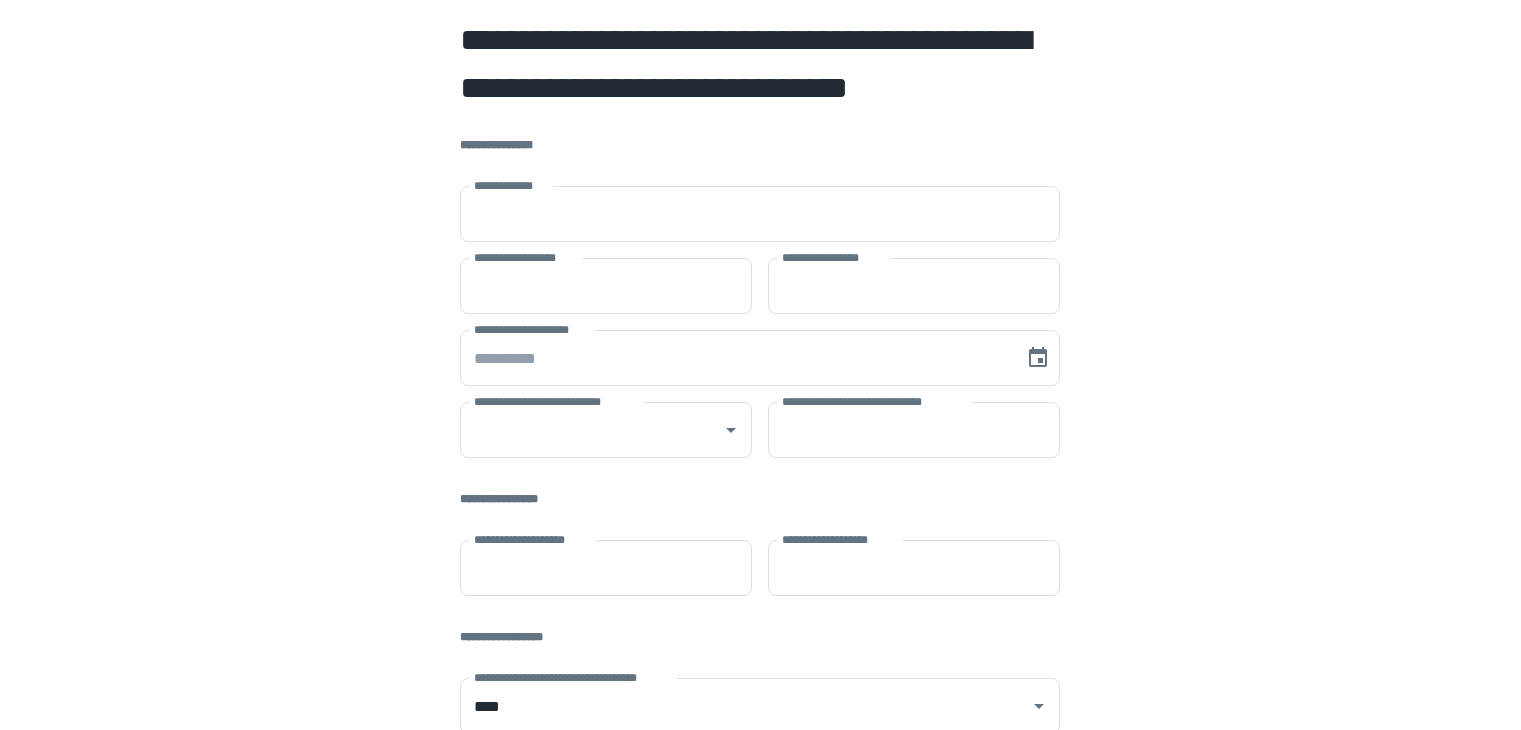 scroll, scrollTop: 0, scrollLeft: 0, axis: both 